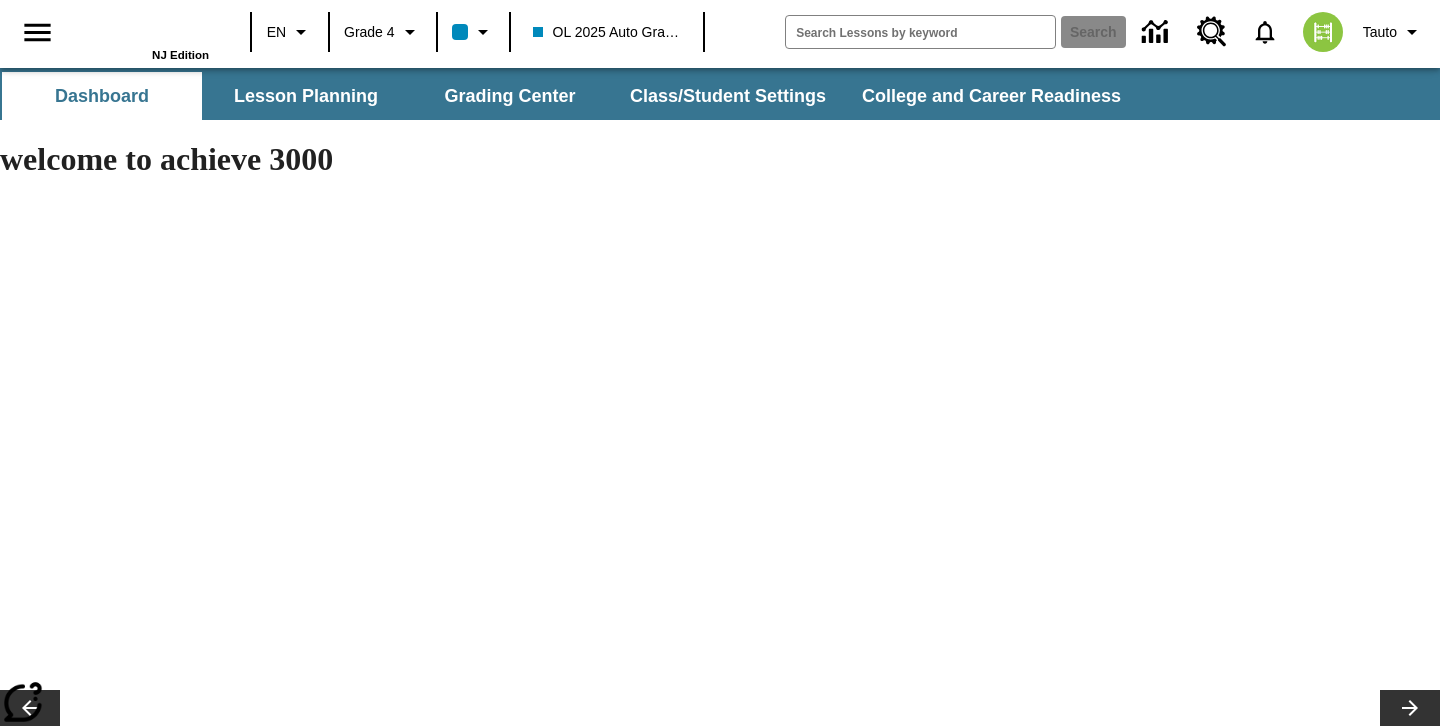 scroll, scrollTop: 0, scrollLeft: 0, axis: both 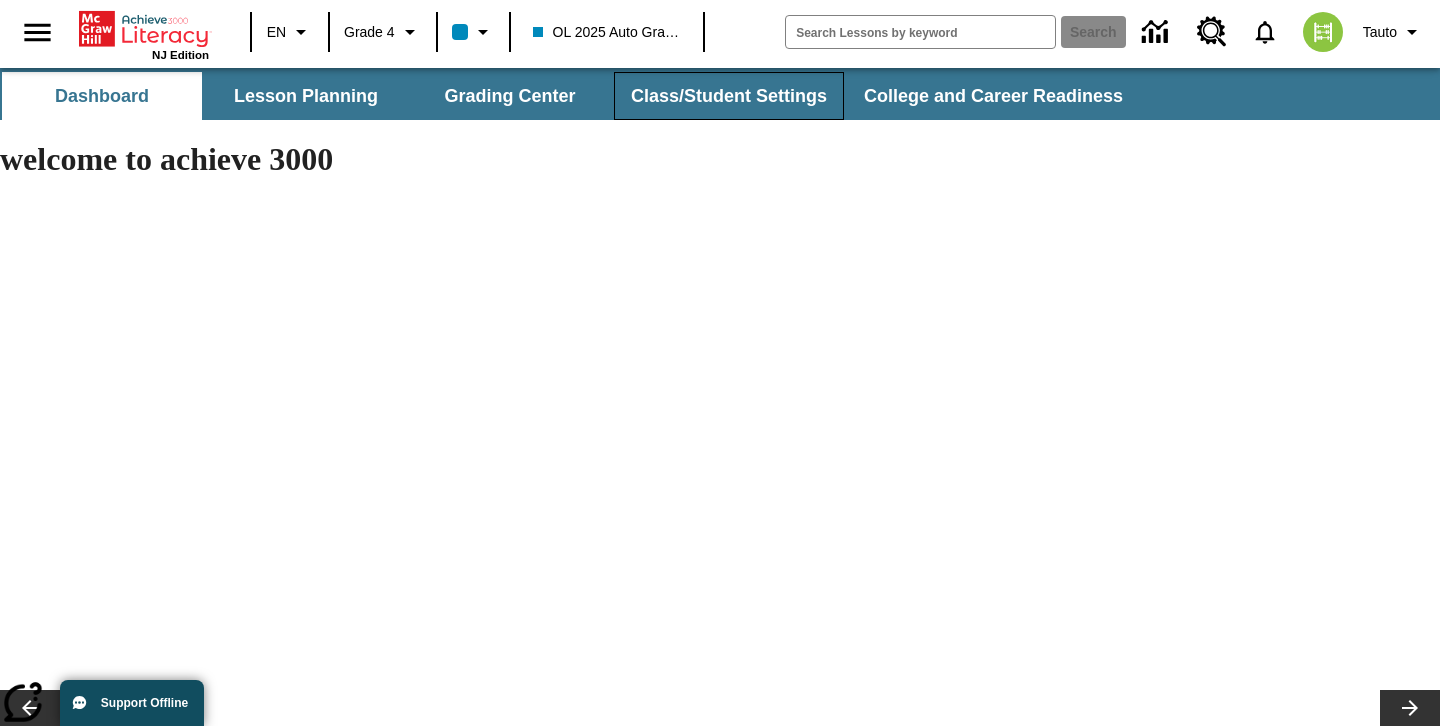 click on "Class/Student Settings" at bounding box center (729, 96) 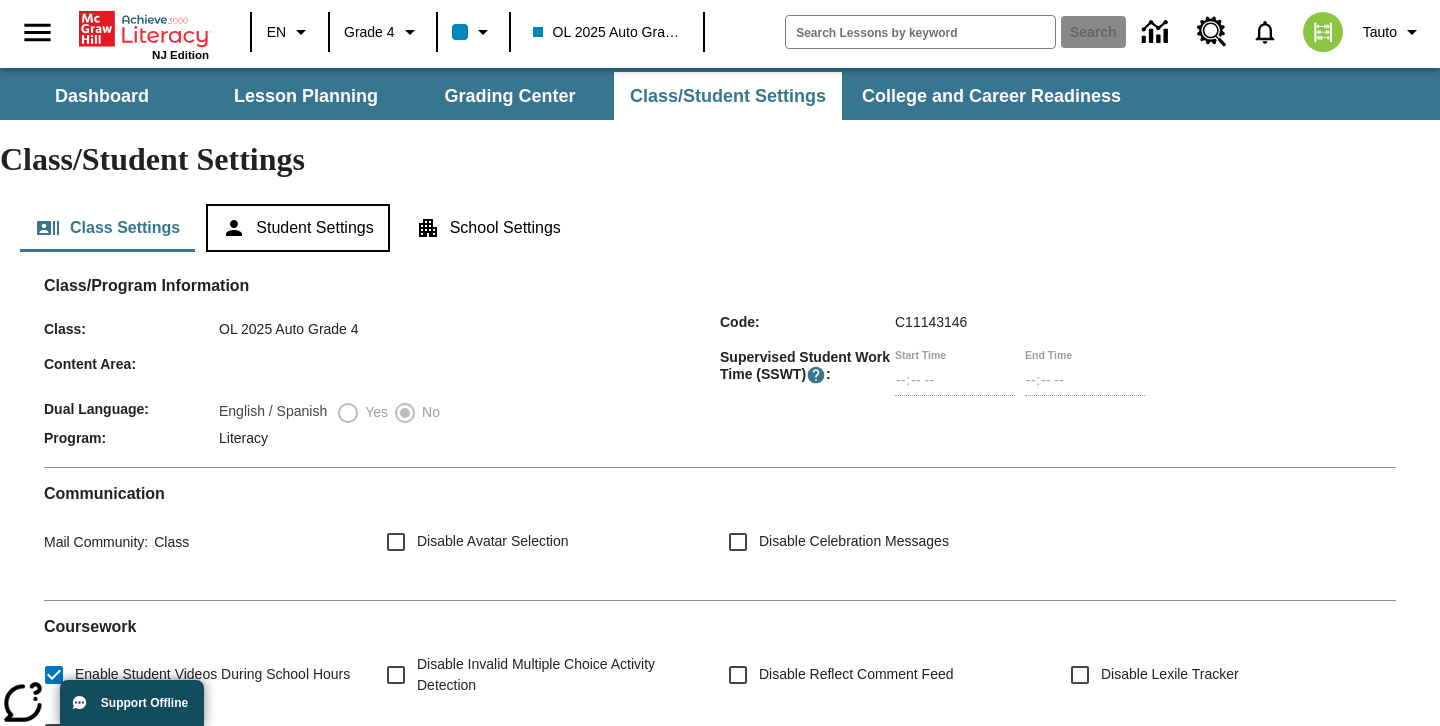 click on "Student Settings" at bounding box center [297, 228] 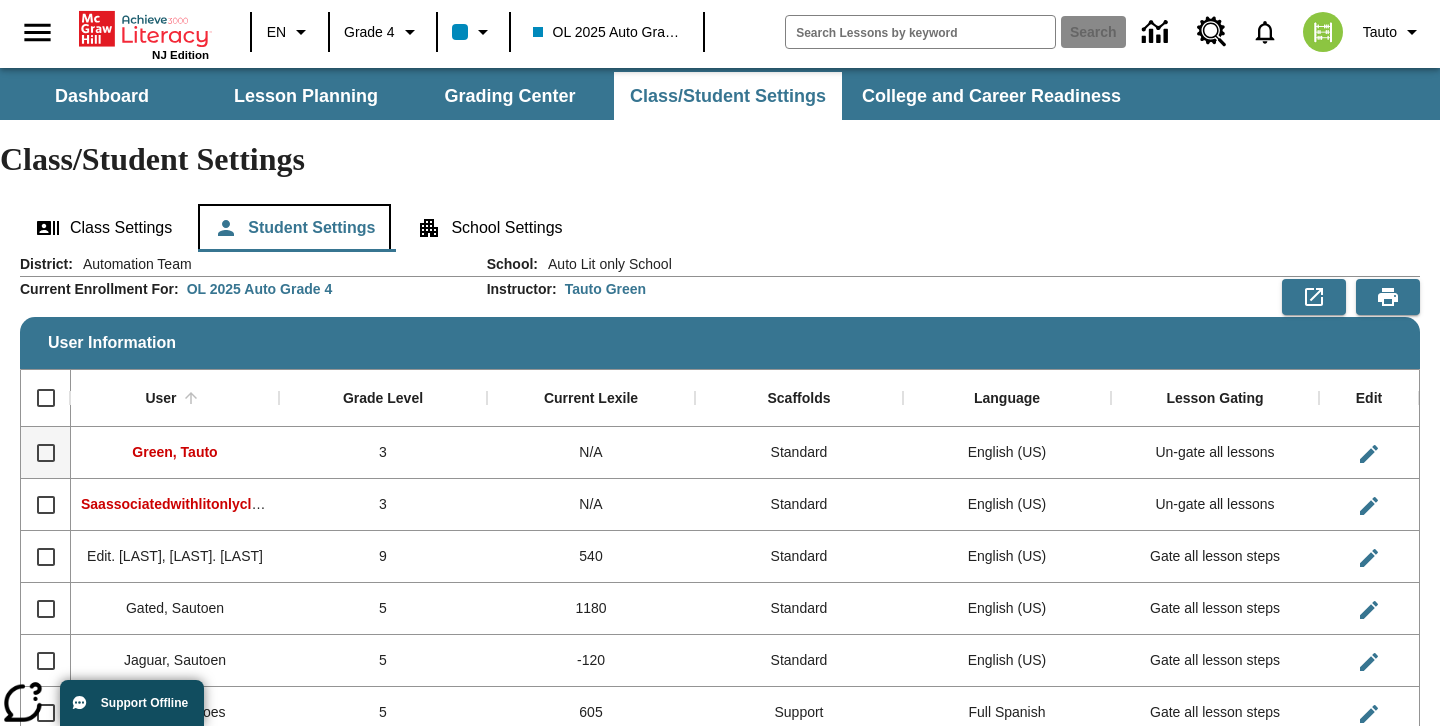 scroll, scrollTop: 55, scrollLeft: 0, axis: vertical 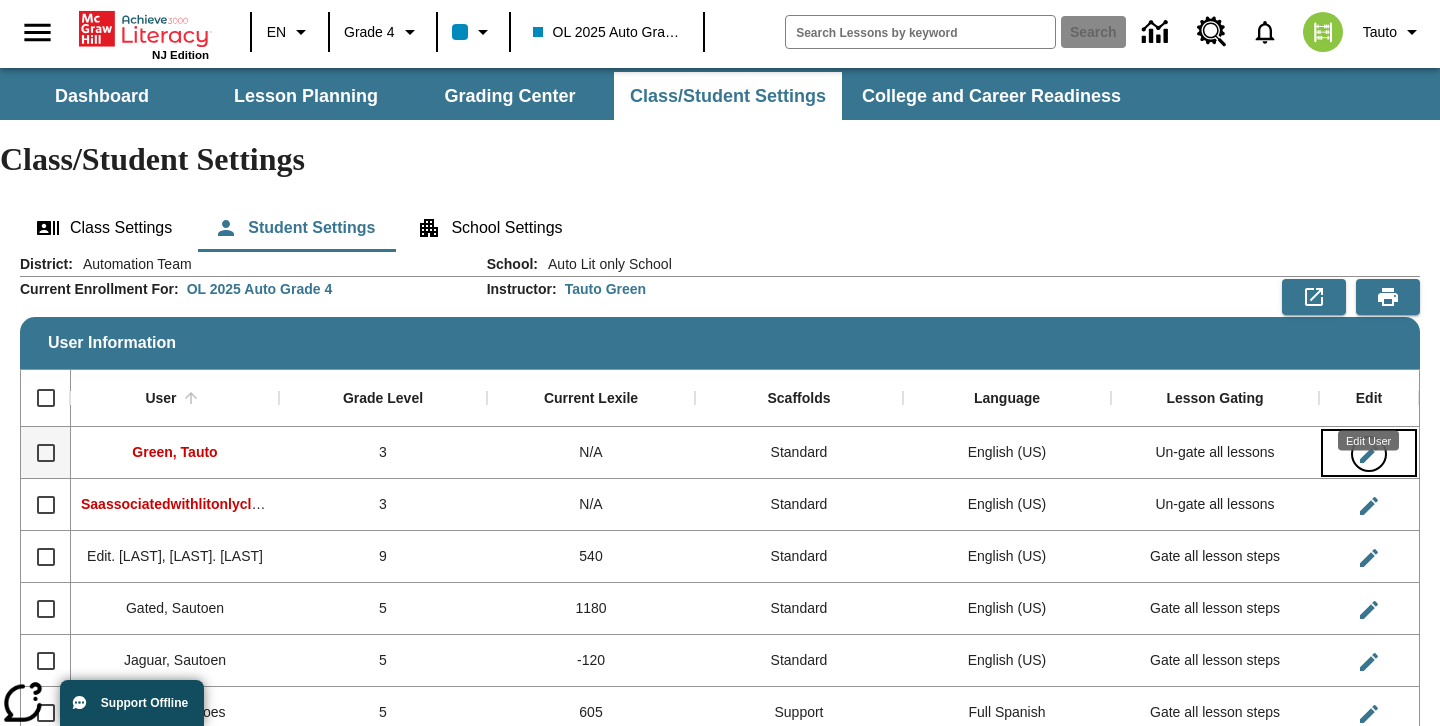 click 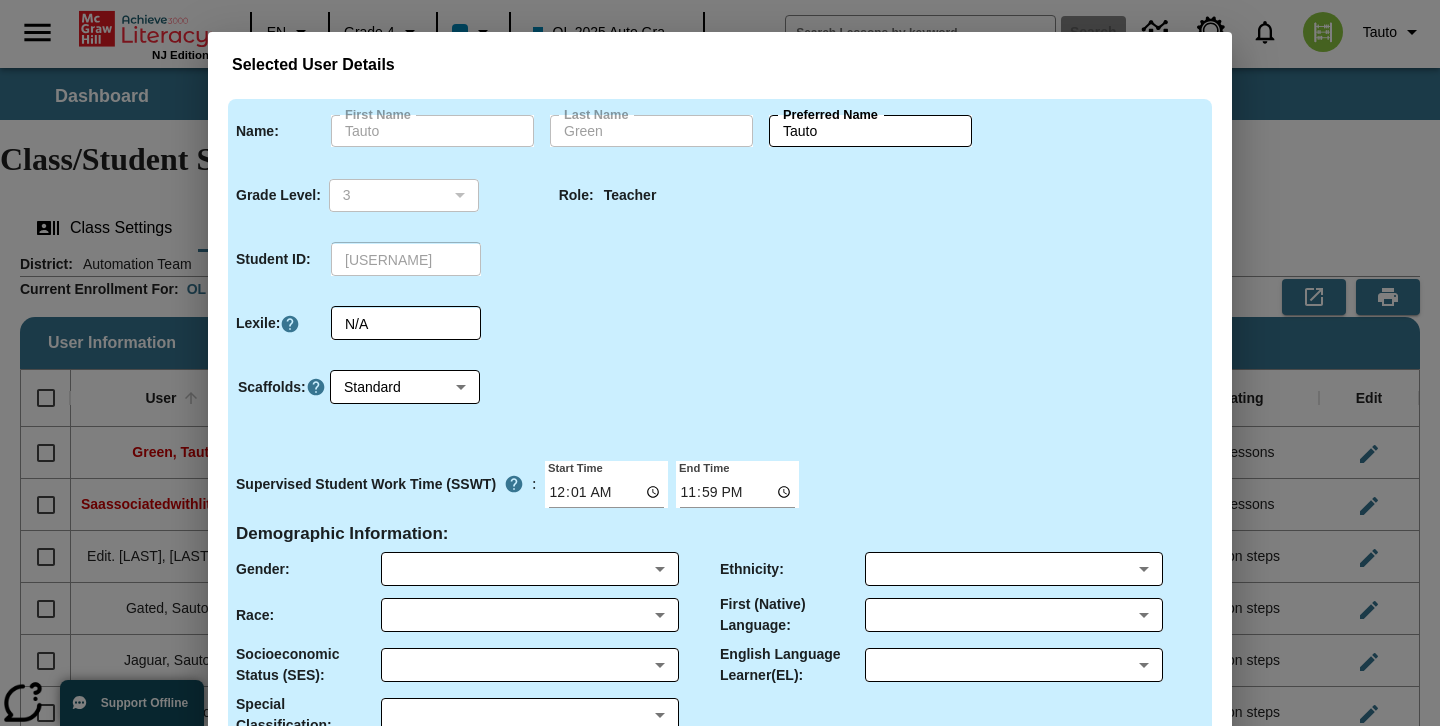 click on "Selected User Details Name : First Name [LAST] First Name Last Name [LAST] Last Name Preferred Name [LAST] Preferred Name Grade Level : 3 3 ​ Role : Teacher Student ID : [USERNAME] ​ Lexile : N/A ​ Scaffolds : Standard 0 ​ Supervised Student Work Time (SSWT)  : Start Time 00:01 End Time 23:59 Demographic Information : Gender : ​ ​ Ethnicity : ​ ​ Race : ​ ​ First (Native) Language : ​ ​ Socioeconomic Status (SES) : ​ ​ English Language Learner(EL) : ​ ​ Special Classification : ​ ​ Please note: This user belongs to more than one Achieve3000 class. Cancel Save User Details" at bounding box center [720, 363] 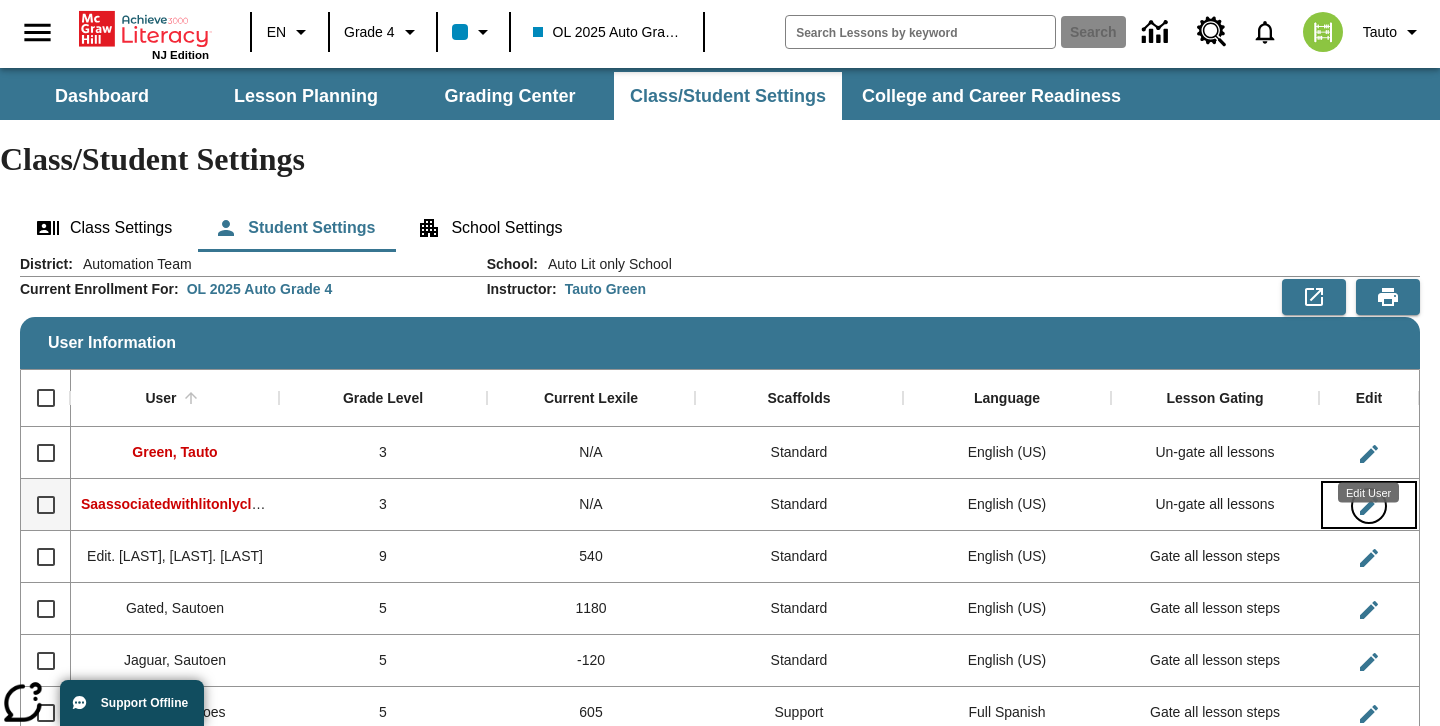 click 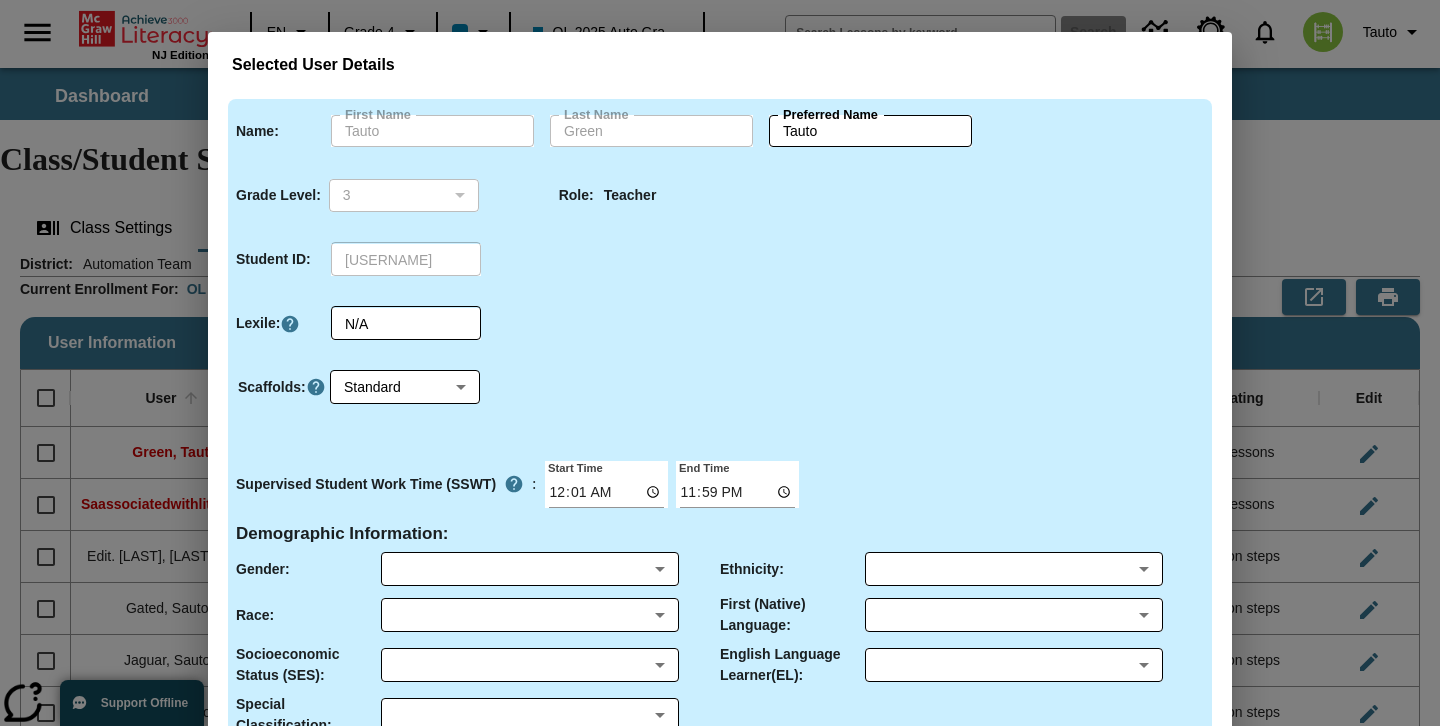 type on "[LAST]" 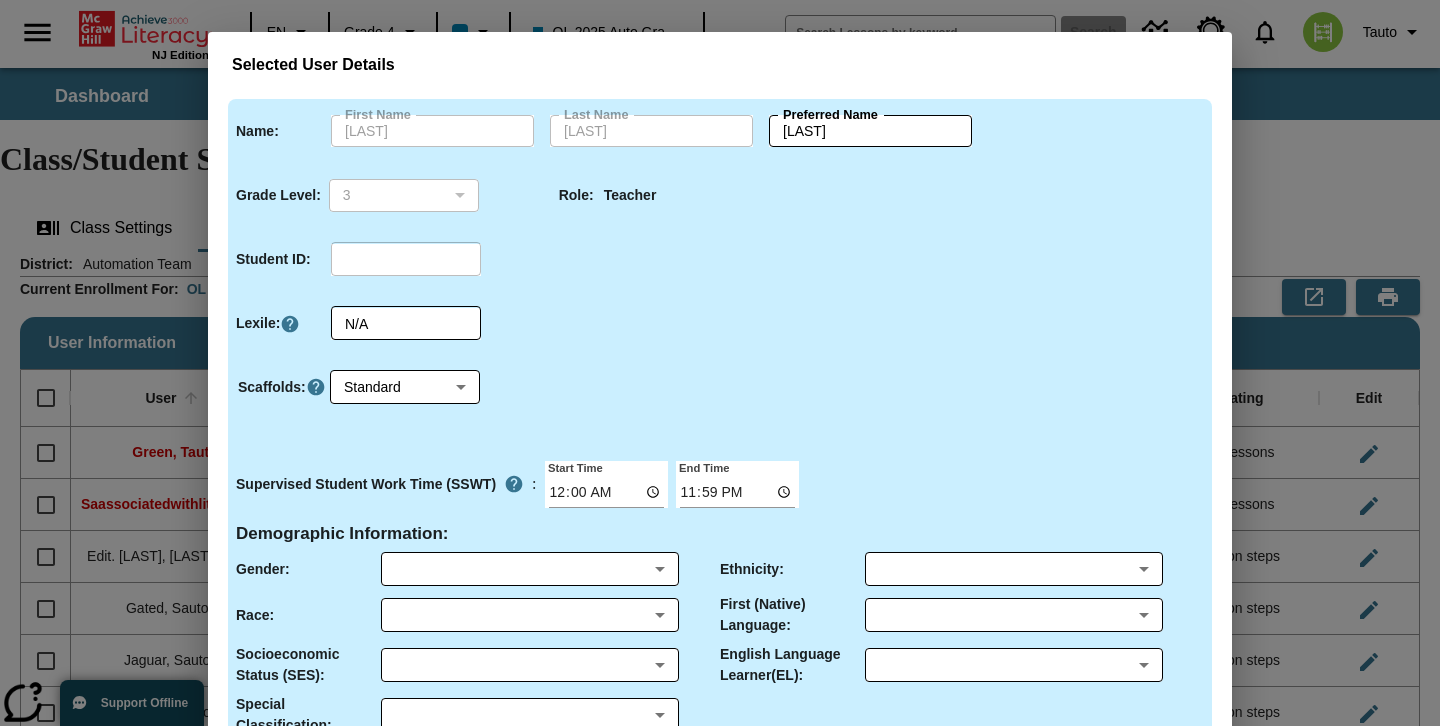 click on "Selected User Details Name : First Name [LAST] First Name Last Name [LAST] Last Name Preferred Name [LAST] Preferred Name Grade Level : 3 3 ​ Role : Teacher Student ID : [USERNAME] ​ Lexile : N/A ​ Scaffolds : Standard 0 ​ Supervised Student Work Time (SSWT)  : Start Time 00:00 End Time 23:59 Demographic Information : Gender : ​ ​ Ethnicity : ​ ​ Race : ​ ​ First (Native) Language : ​ ​ Socioeconomic Status (SES) : ​ ​ English Language Learner(EL) : ​ ​ Special Classification : ​ ​ Please note: This user belongs to more than one Achieve3000 class. Cancel Save User Details" at bounding box center (720, 363) 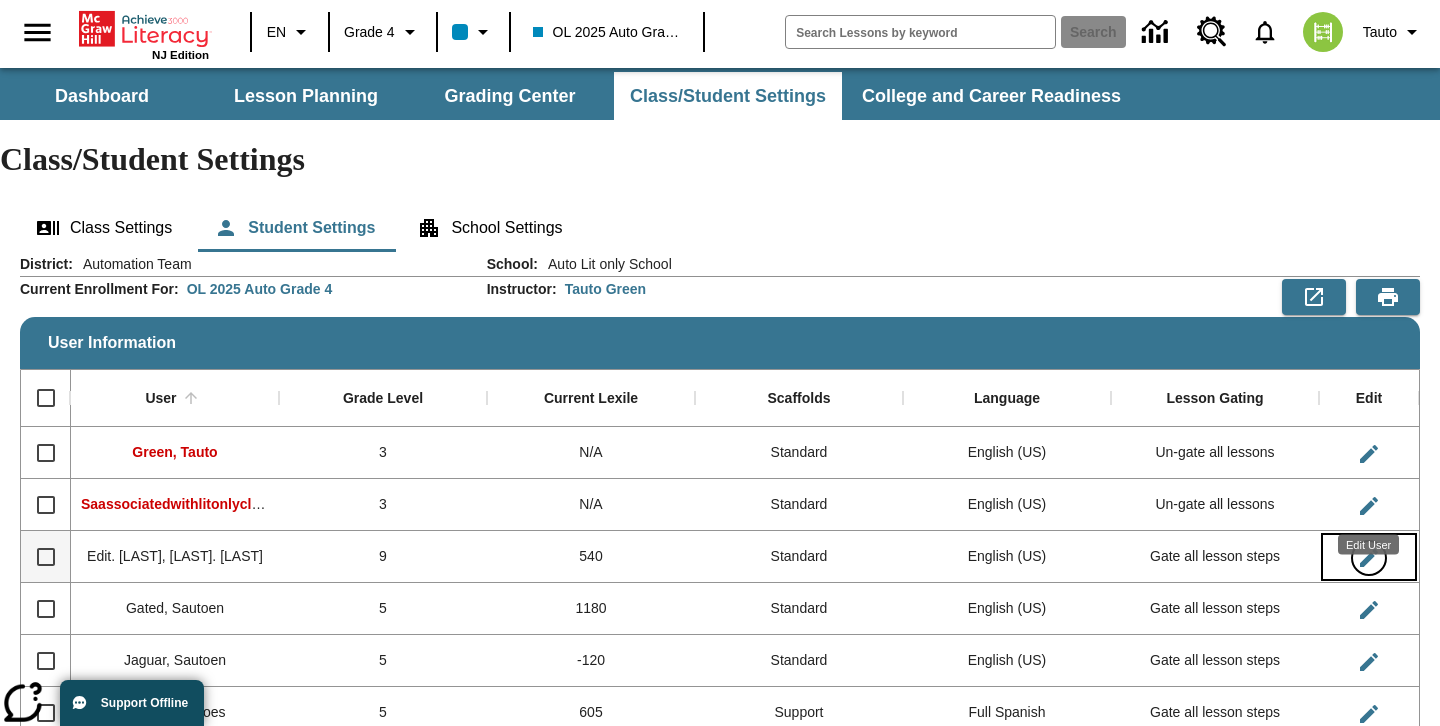 click 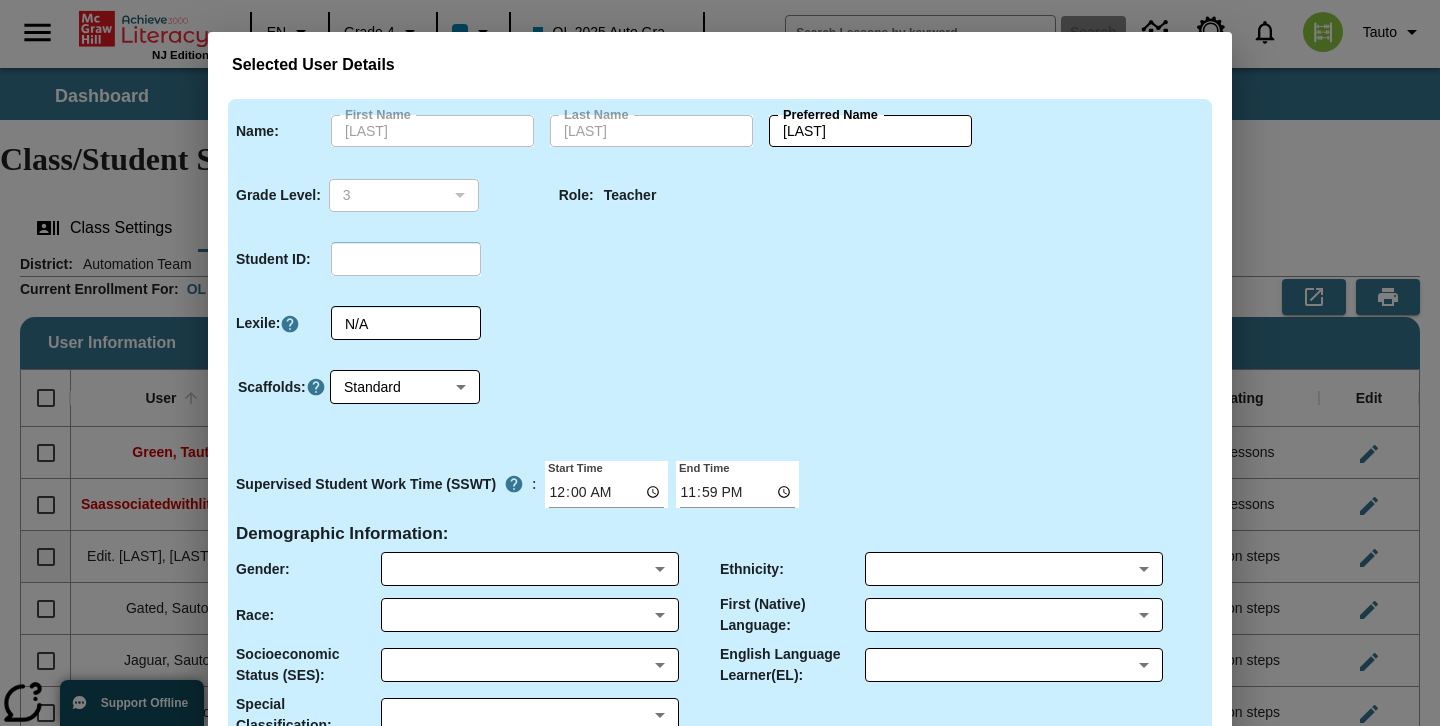 type on "[LAST]. [LAST]" 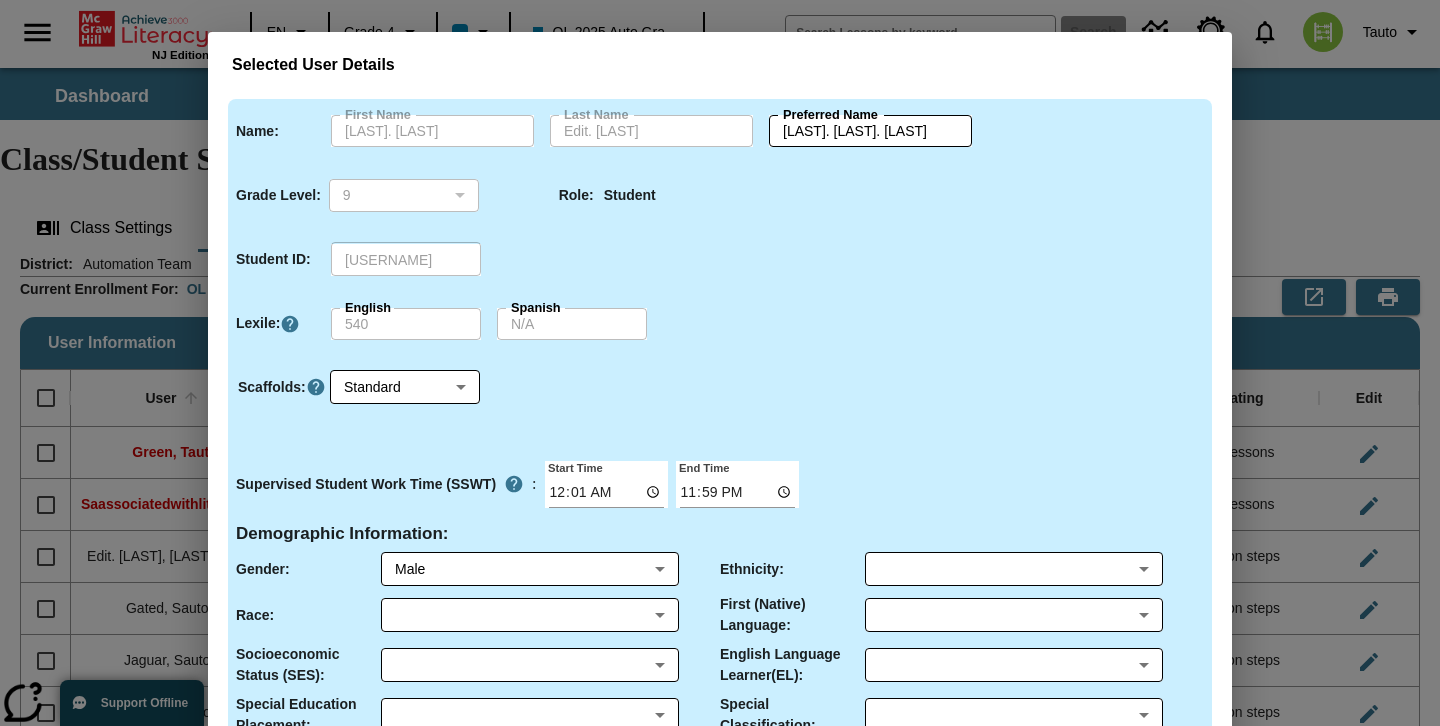 click on "Selected User Details Name : First Name [LAST]. [LAST] First Name Last Name [LAST]. [LAST] Last Name Preferred Name [LAST]. [LAST]. [LAST]. [LAST] Preferred Name Grade Level : 9 9 ​ Role : Student Student ID : [USERNAME] ​ Lexile : English 540 English Spanish N/A Spanish Scaffolds : Standard 0 ​ Supervised Student Work Time (SSWT)  : Start Time 00:01 End Time 23:59 Demographic Information : Gender : Male M ​ Ethnicity : ​ ​ Race : ​ ​ First (Native) Language : ​ ​ Socioeconomic Status (SES) : ​ ​ English Language Learner(EL) : ​ ​ Special Education Placement : ​ ​ Special Classification : ​ ​ Please note: This user belongs to more than one Achieve3000 class. Cancel Save User Details" at bounding box center (720, 363) 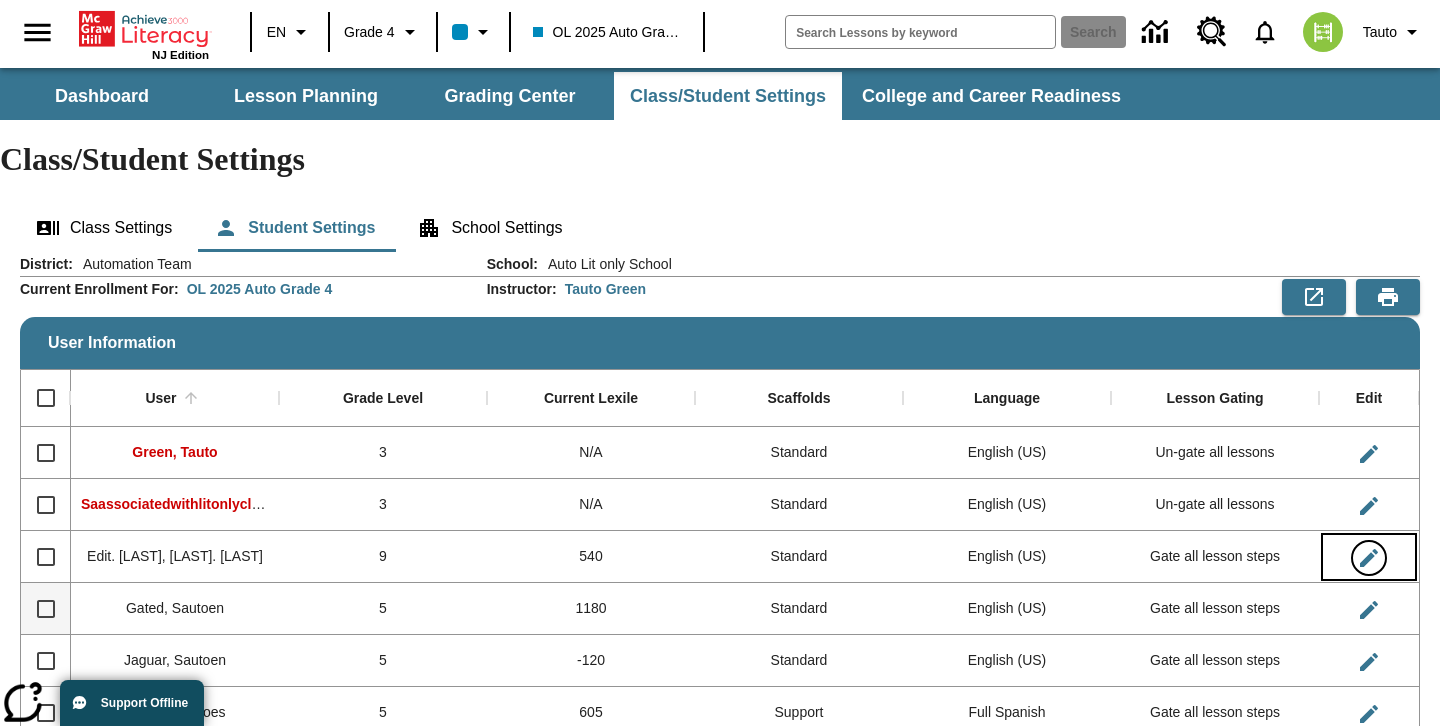 scroll, scrollTop: 55, scrollLeft: 0, axis: vertical 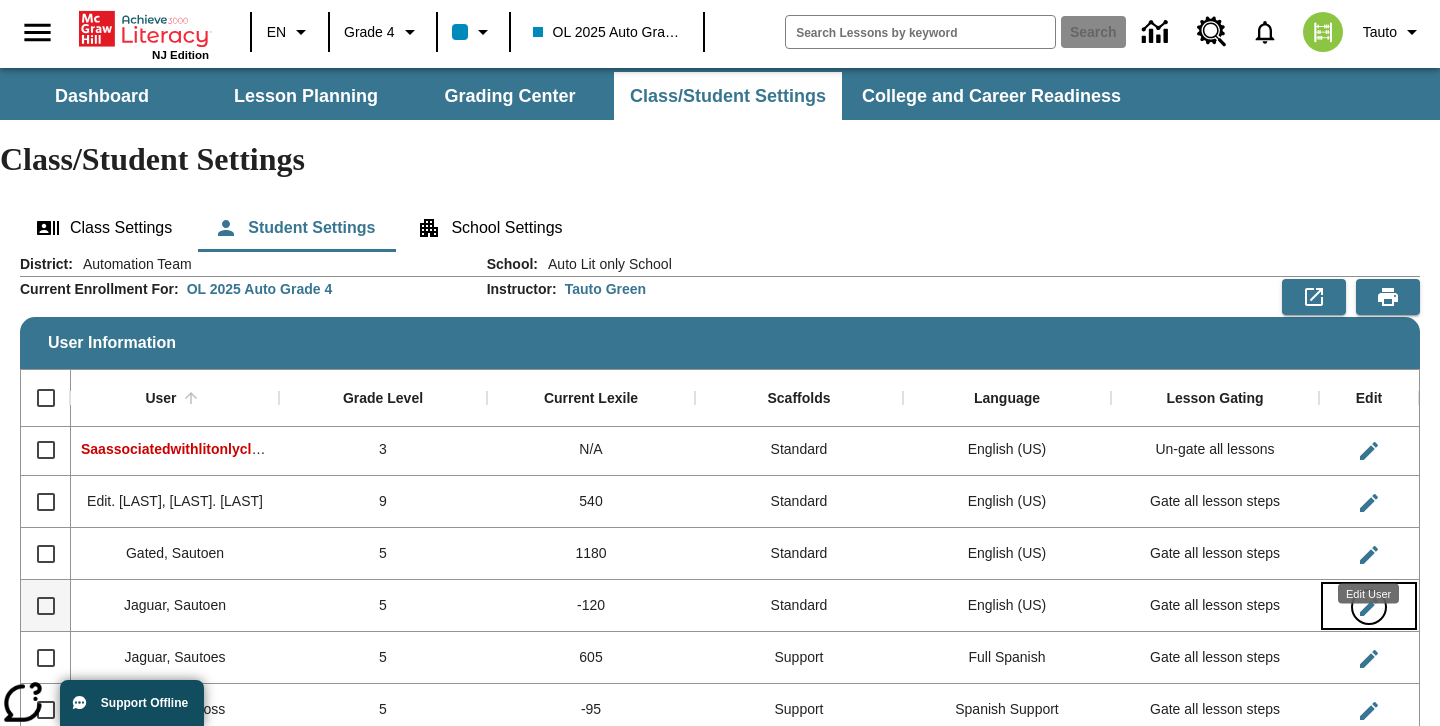 click 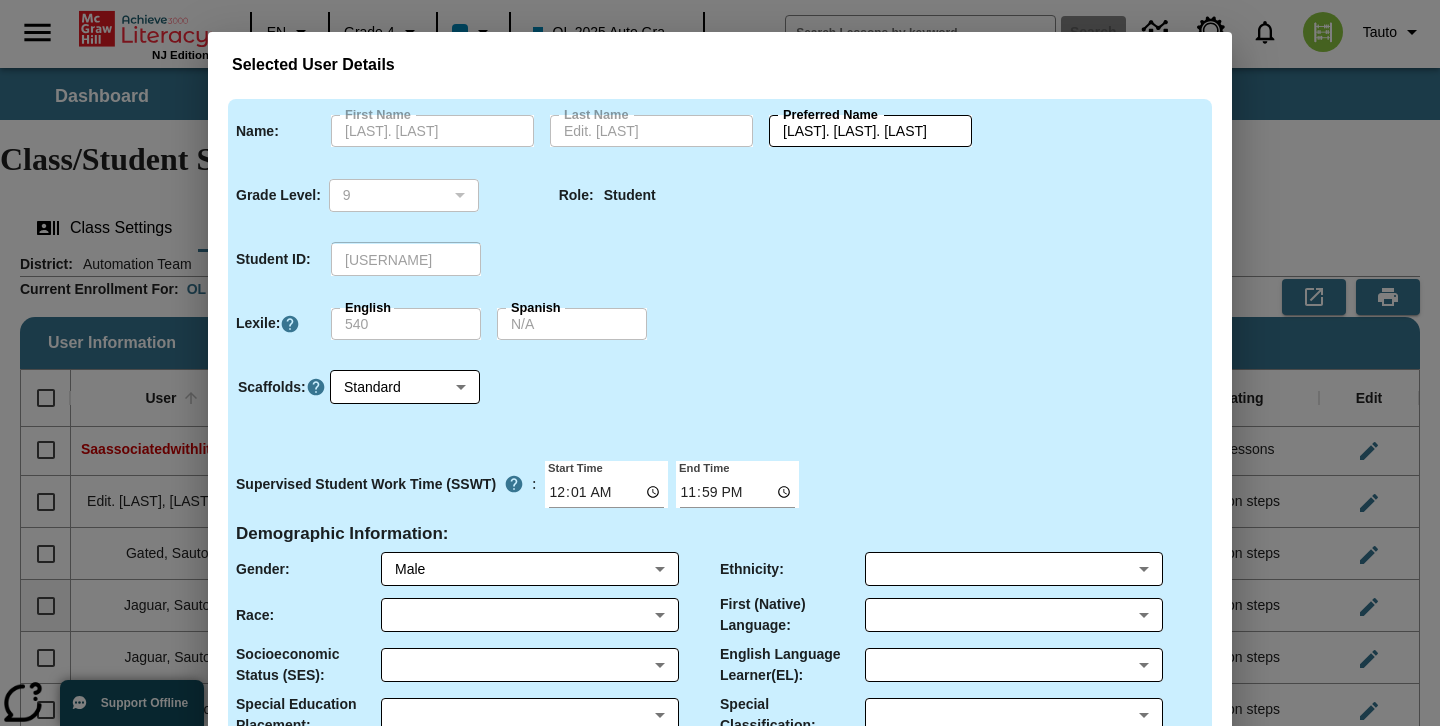 type on "Sautoen" 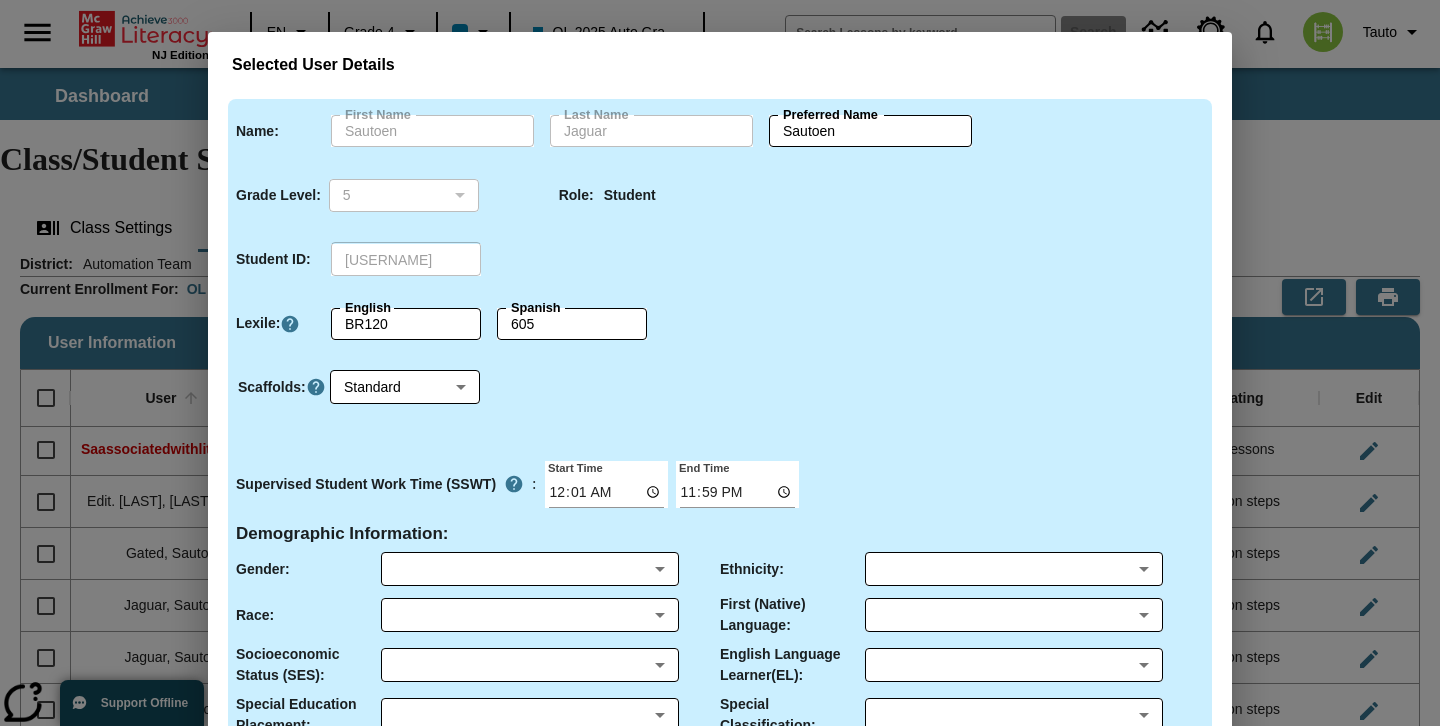 click on "Selected User Details Name : First Name [LAST] First Name Last Name [LAST] Last Name Preferred Name [LAST] Preferred Name Grade Level : 5 5 ​ Role : Student Student ID : [USERNAME] ​ Lexile : English BR120 English Spanish 605 Spanish Scaffolds : Standard 0 ​ Supervised Student Work Time (SSWT)  : Start Time 00:01 End Time 23:59 Demographic Information : Gender : ​ ​ Ethnicity : ​ ​ Race : ​ ​ First (Native) Language : ​ ​ Socioeconomic Status (SES) : ​ ​ English Language Learner(EL) : ​ ​ Special Education Placement : ​ ​ Special Classification : ​ ​ Please note: This user belongs to more than one Achieve3000 class. Cancel Save User Details" at bounding box center [720, 363] 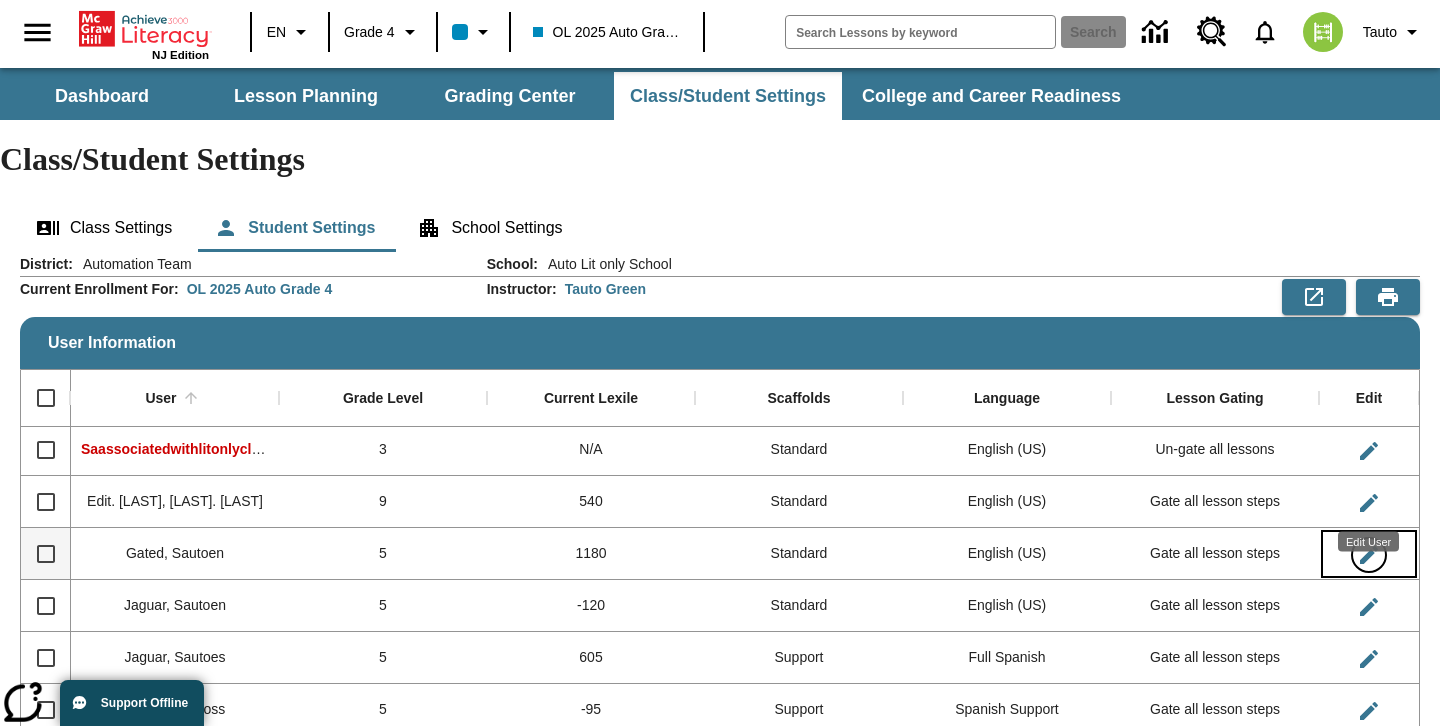 click 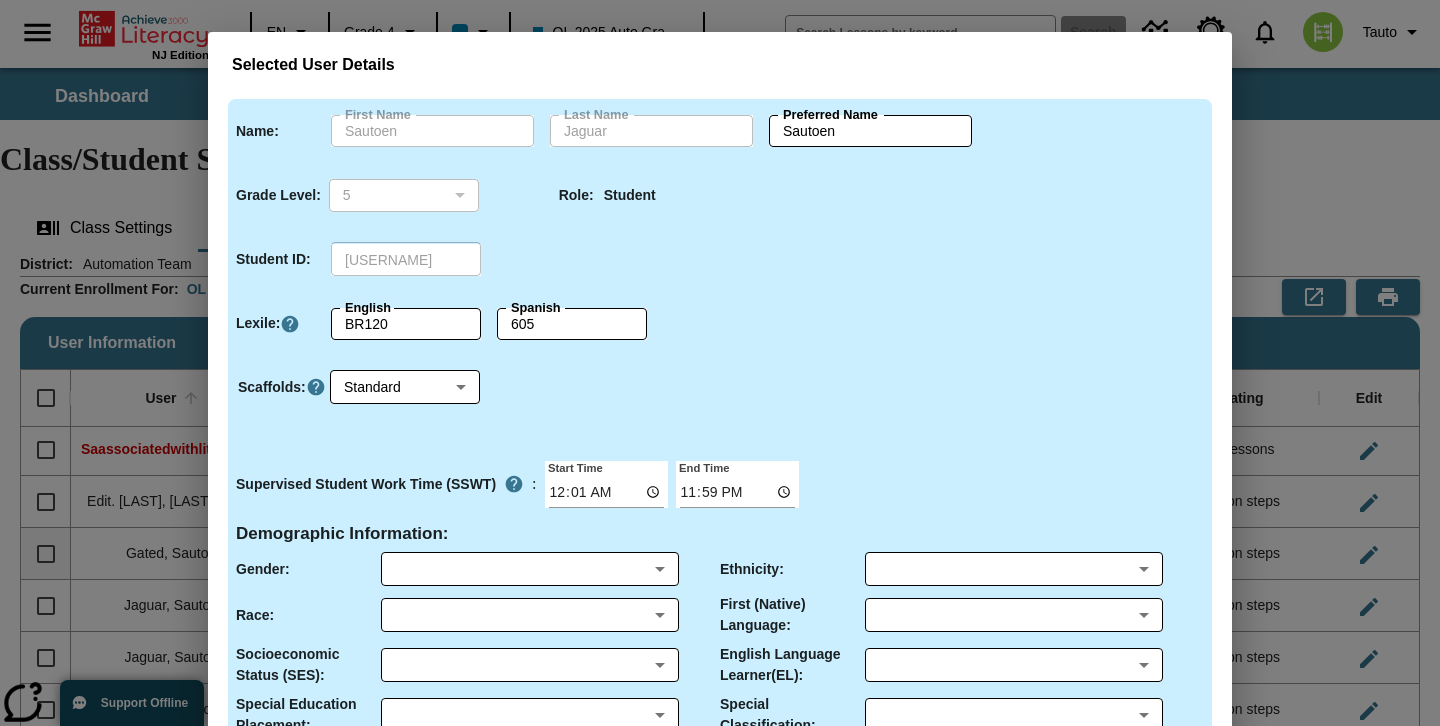 type on "Gated" 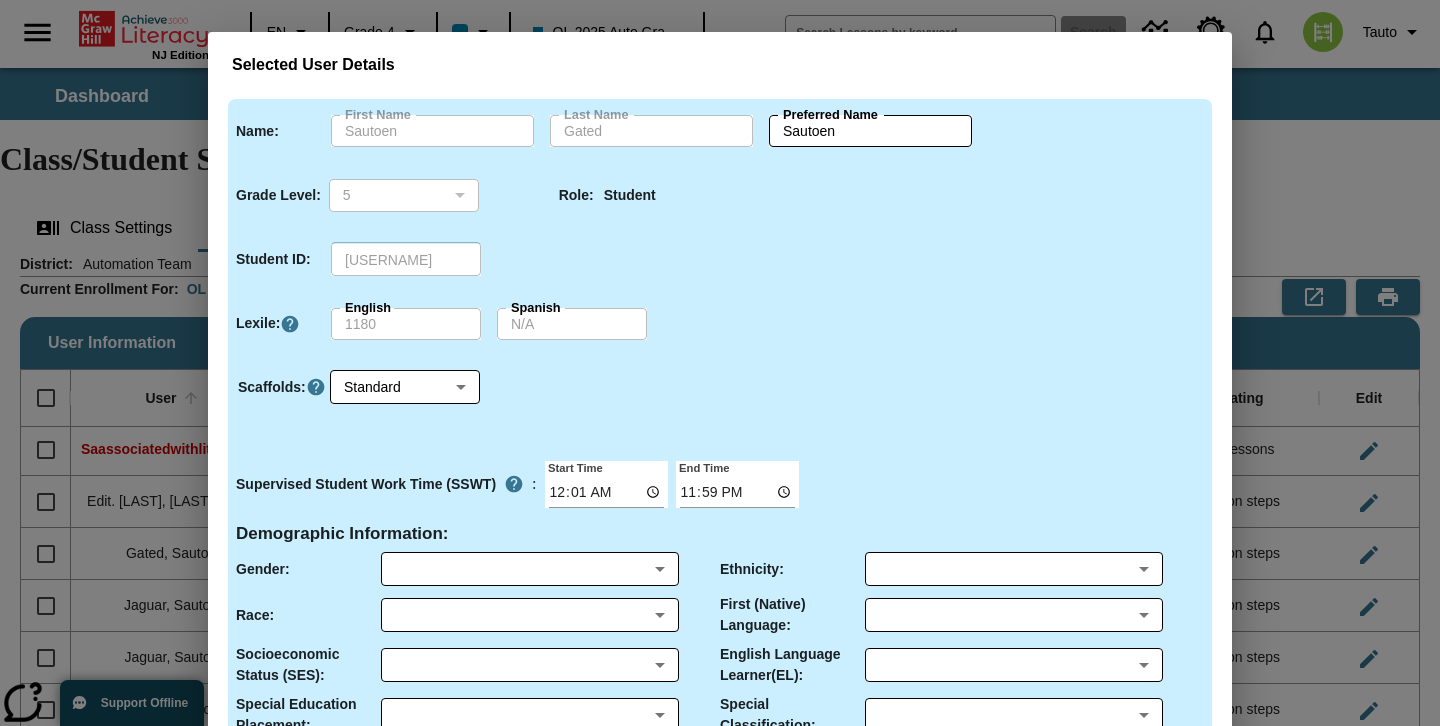 click on "Selected User Details Name : First Name [LAST] First Name Last Name [LAST] Last Name Preferred Name [LAST] Preferred Name Grade Level : 5 5 ​ Role : Student Student ID : [USERNAME] ​ Lexile : English 1180 English Spanish N/A Spanish Scaffolds : Standard 0 ​ Supervised Student Work Time (SSWT)  : Start Time 00:01 End Time 23:59 Demographic Information : Gender : ​ ​ Ethnicity : ​ ​ Race : ​ ​ First (Native) Language : ​ ​ Socioeconomic Status (SES) : ​ ​ English Language Learner(EL) : ​ ​ Special Education Placement : ​ ​ Special Classification : ​ ​ Please note: This user belongs to more than one Achieve3000 class. Cancel Save User Details" at bounding box center [720, 363] 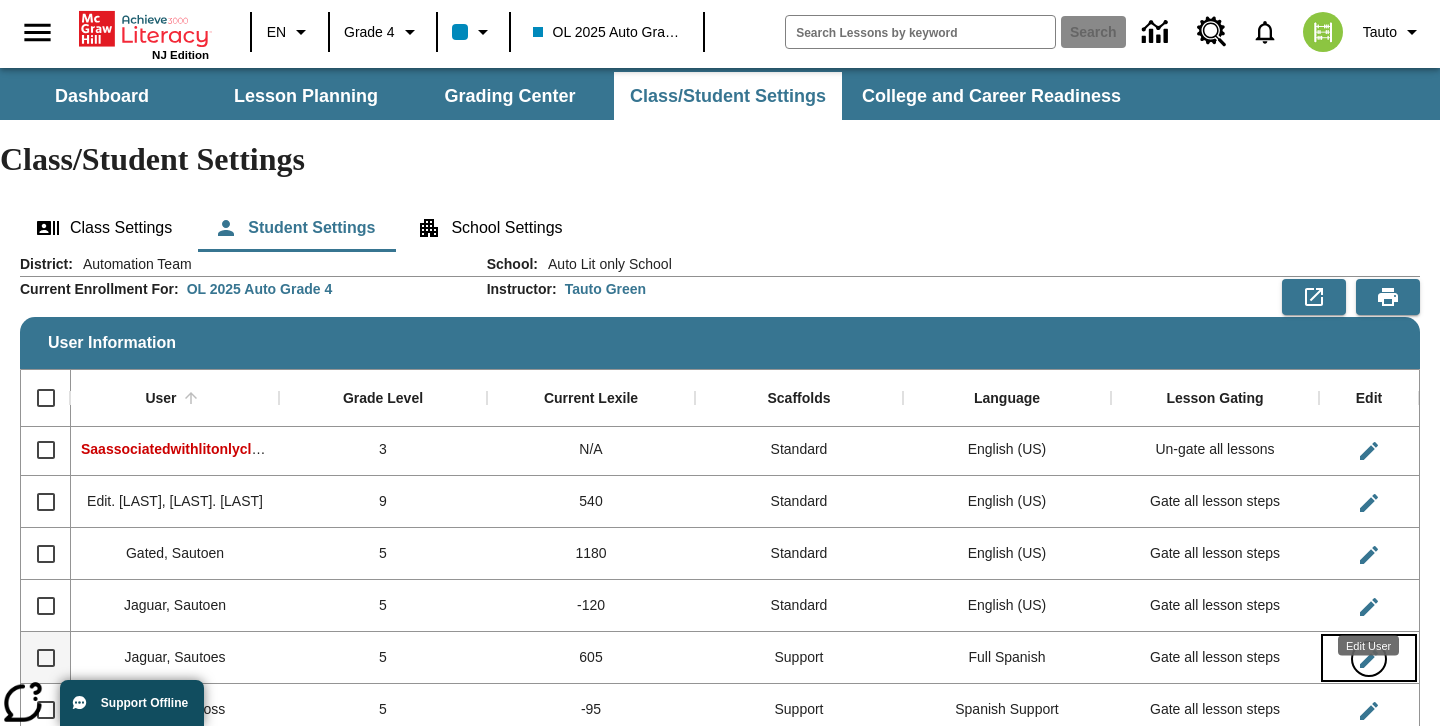 click 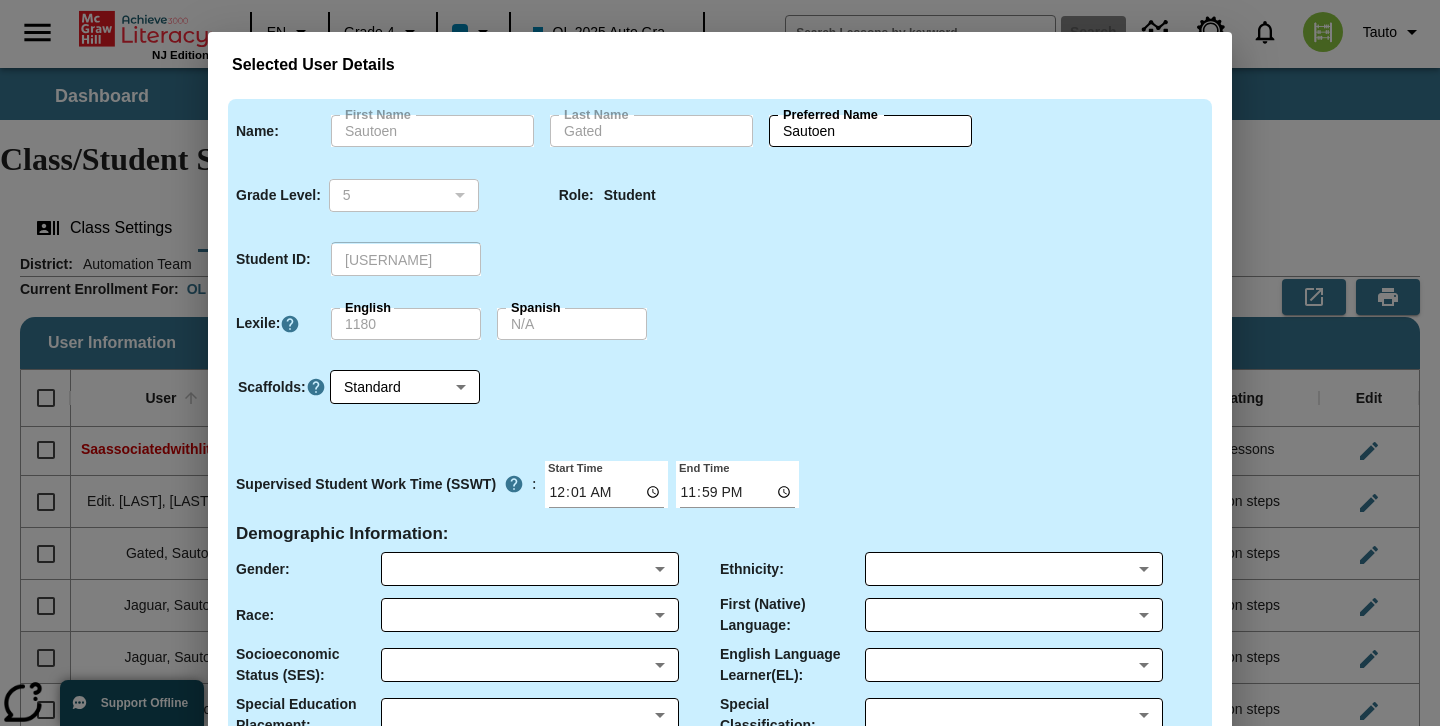 type on "Sautoes" 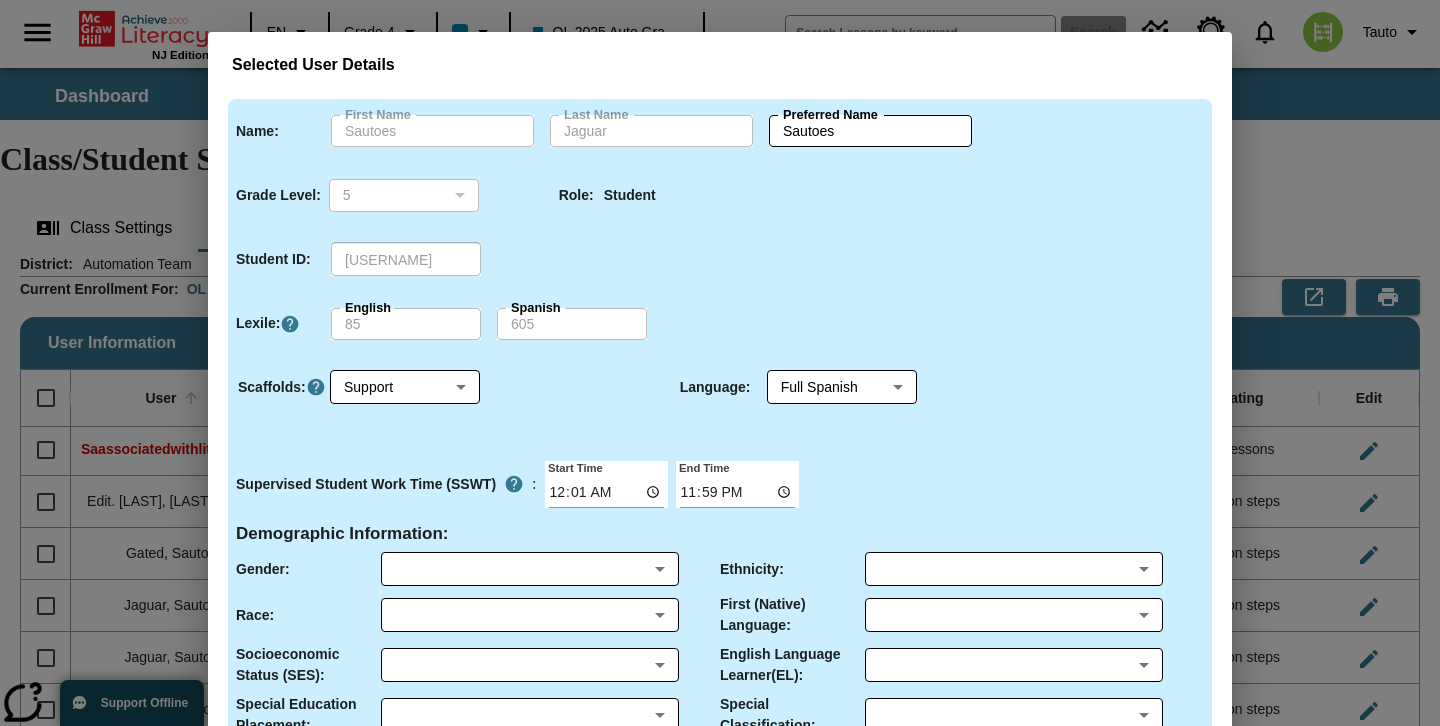 click on "Selected User Details Name : First Name [LAST] First Name Last Name [LAST] Last Name Preferred Name [LAST] Preferred Name Grade Level : 5 5 ​ Role : Student Student ID : [USERNAME] ​ Lexile : English 85 English Spanish 605 Spanish Scaffolds : Support 1 ​ Language : Full Spanish 2 ​ Supervised Student Work Time (SSWT)  : Start Time 00:01 End Time 23:59 Demographic Information : Gender : ​ ​ Ethnicity : ​ ​ Race : ​ ​ First (Native) Language : ​ ​ Socioeconomic Status (SES) : ​ ​ English Language Learner(EL) : ​ ​ Special Education Placement : ​ ​ Special Classification : ​ ​ Please note: This user belongs to more than one Achieve3000 class. Cancel Save User Details" at bounding box center [720, 363] 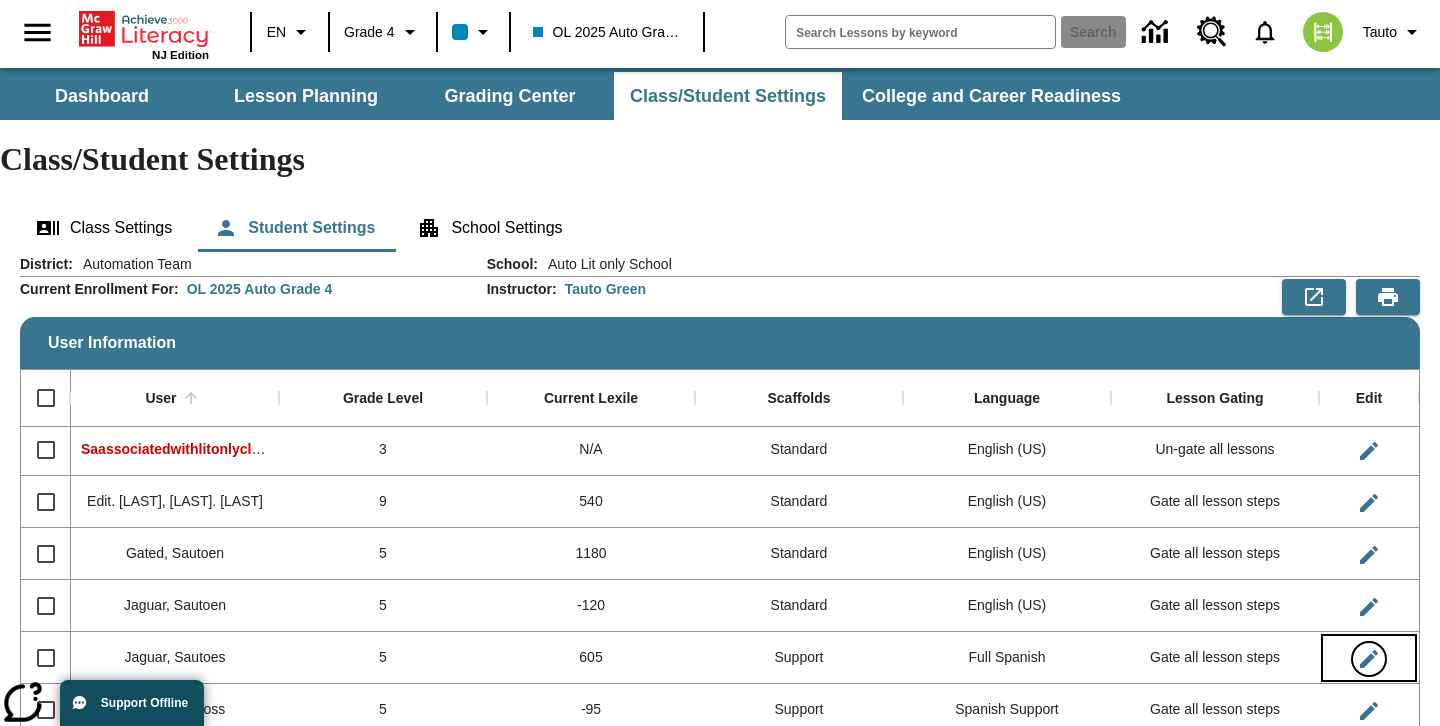 scroll, scrollTop: 0, scrollLeft: 0, axis: both 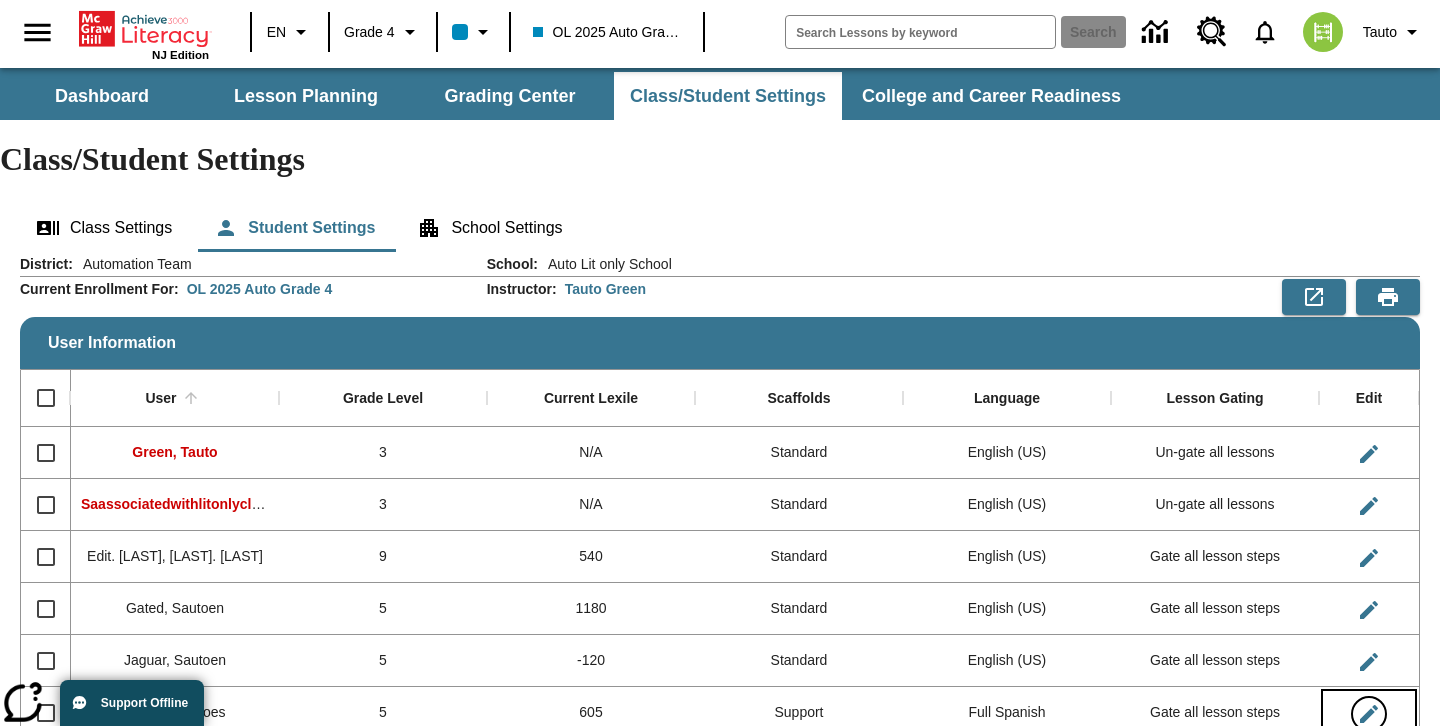 type 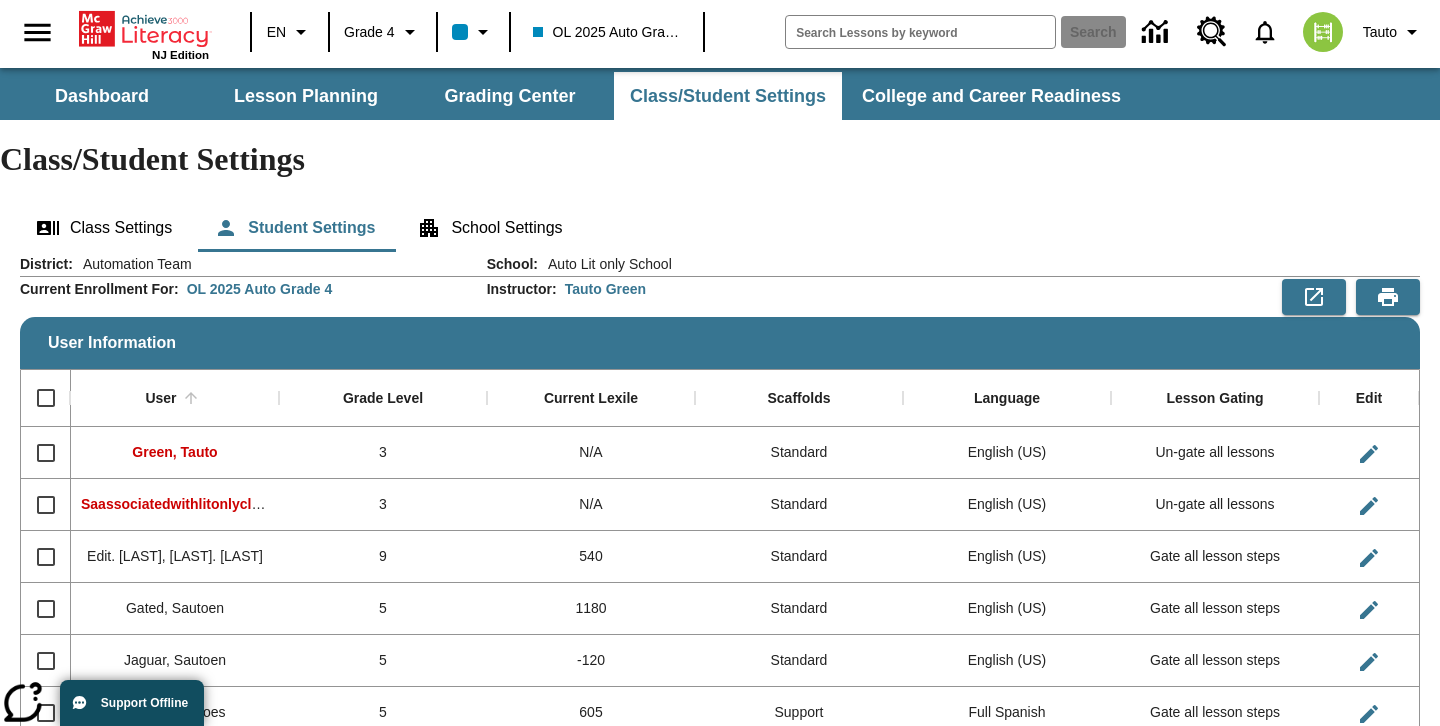 type 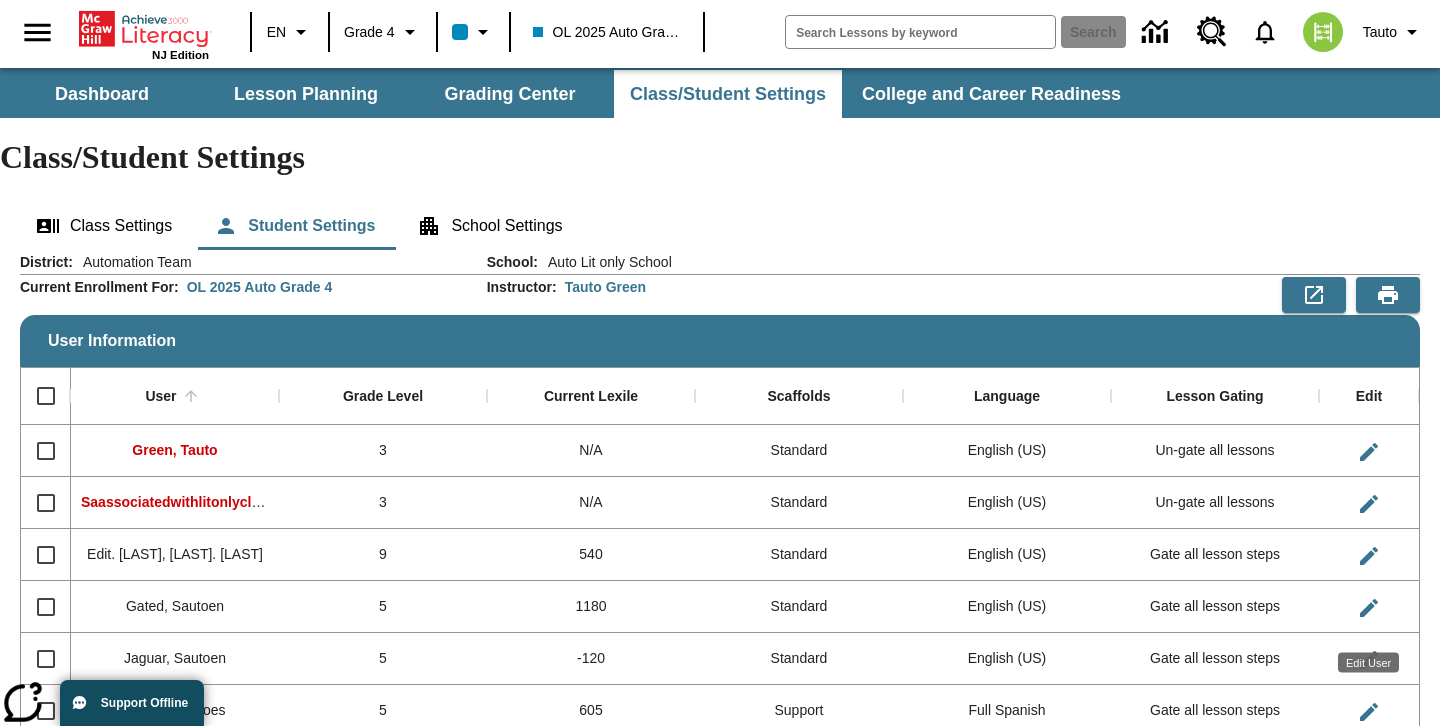 type 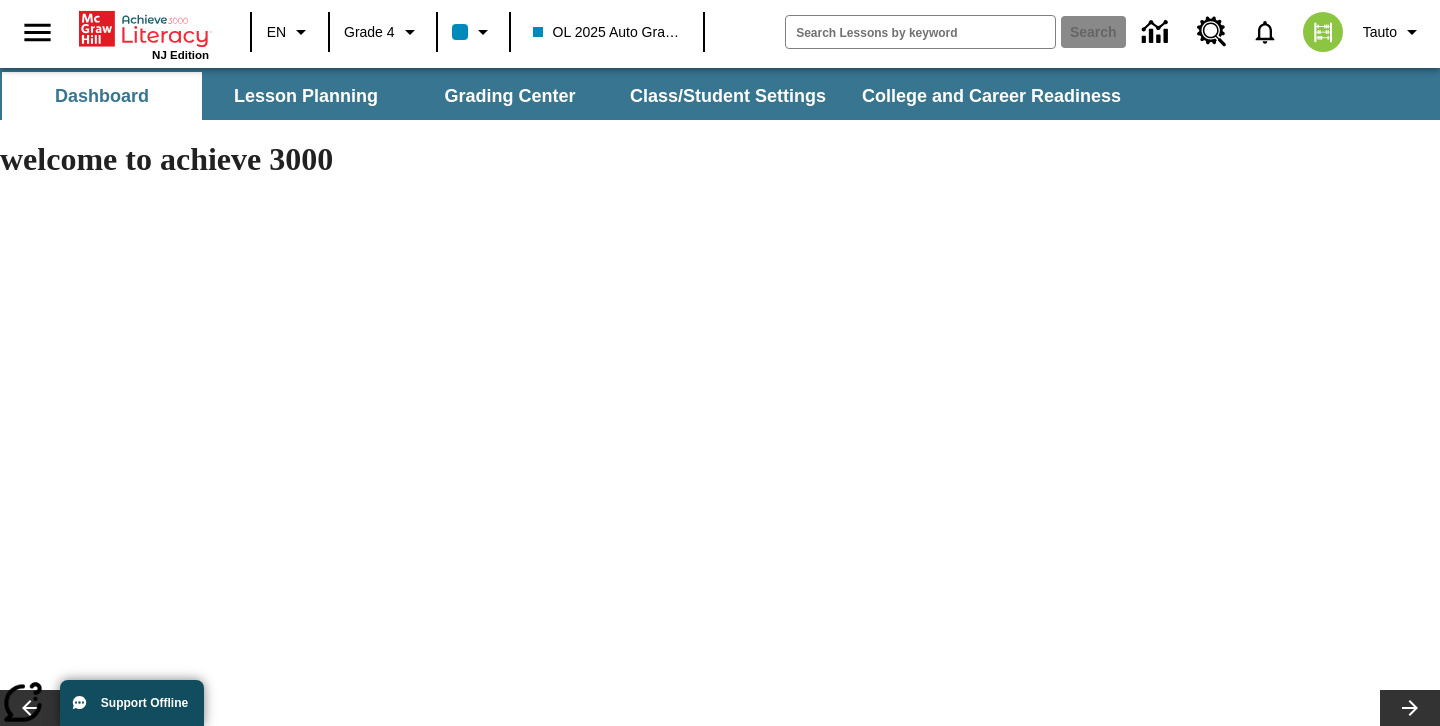 scroll, scrollTop: 0, scrollLeft: 0, axis: both 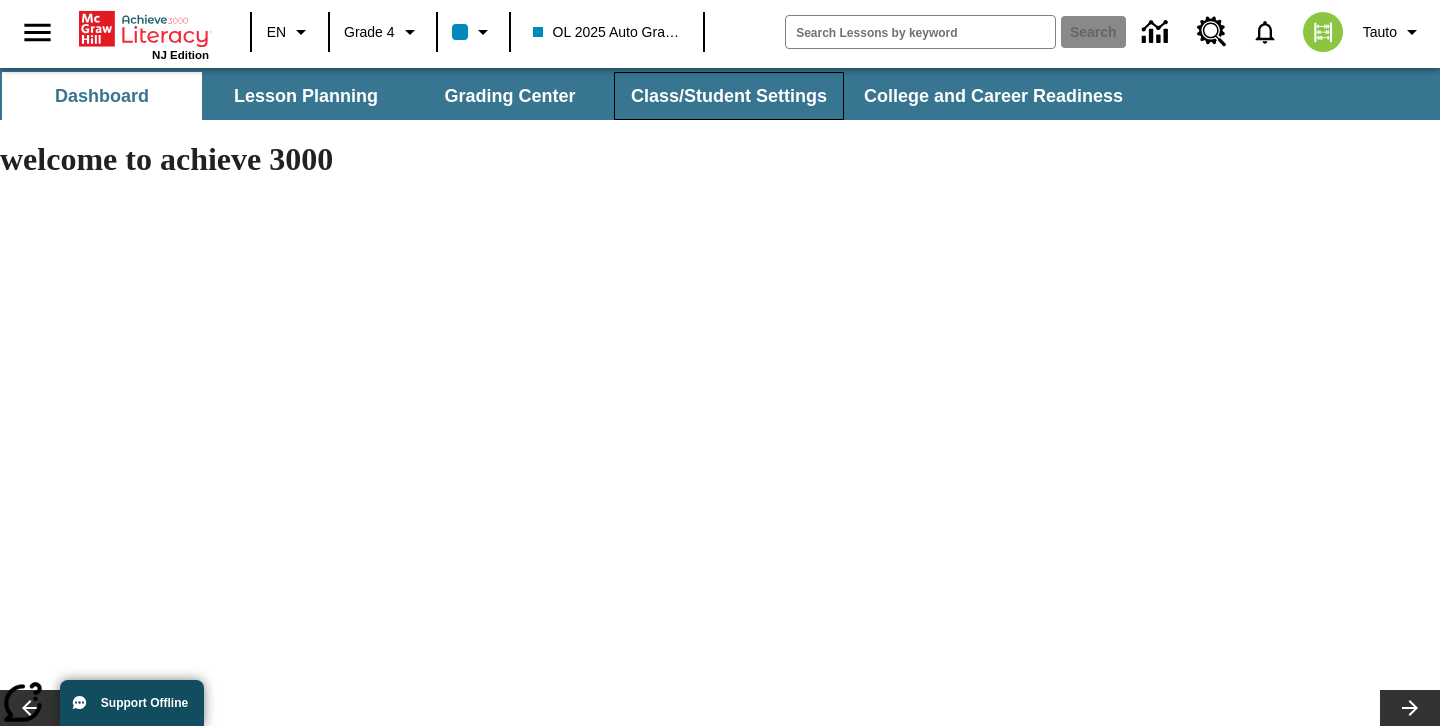click on "Class/Student Settings" at bounding box center (729, 96) 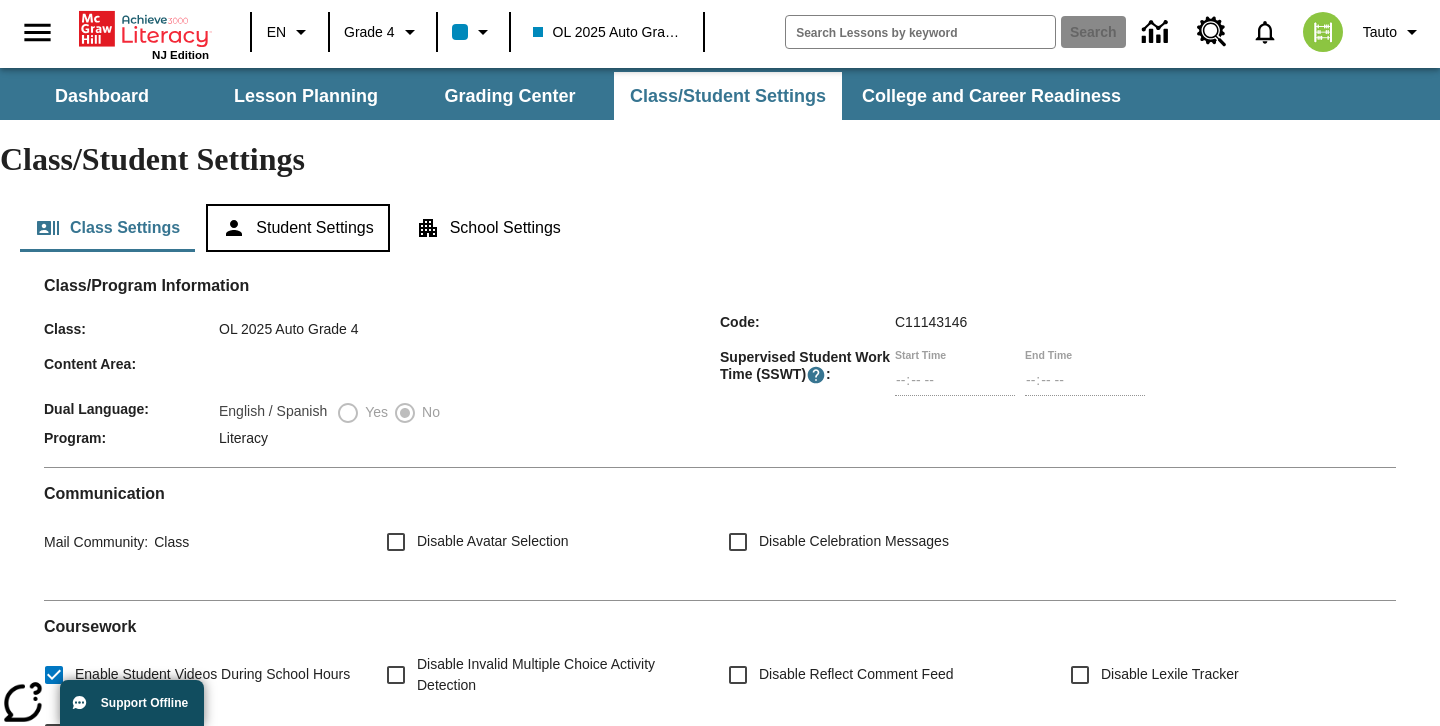 click on "Student Settings" at bounding box center (297, 228) 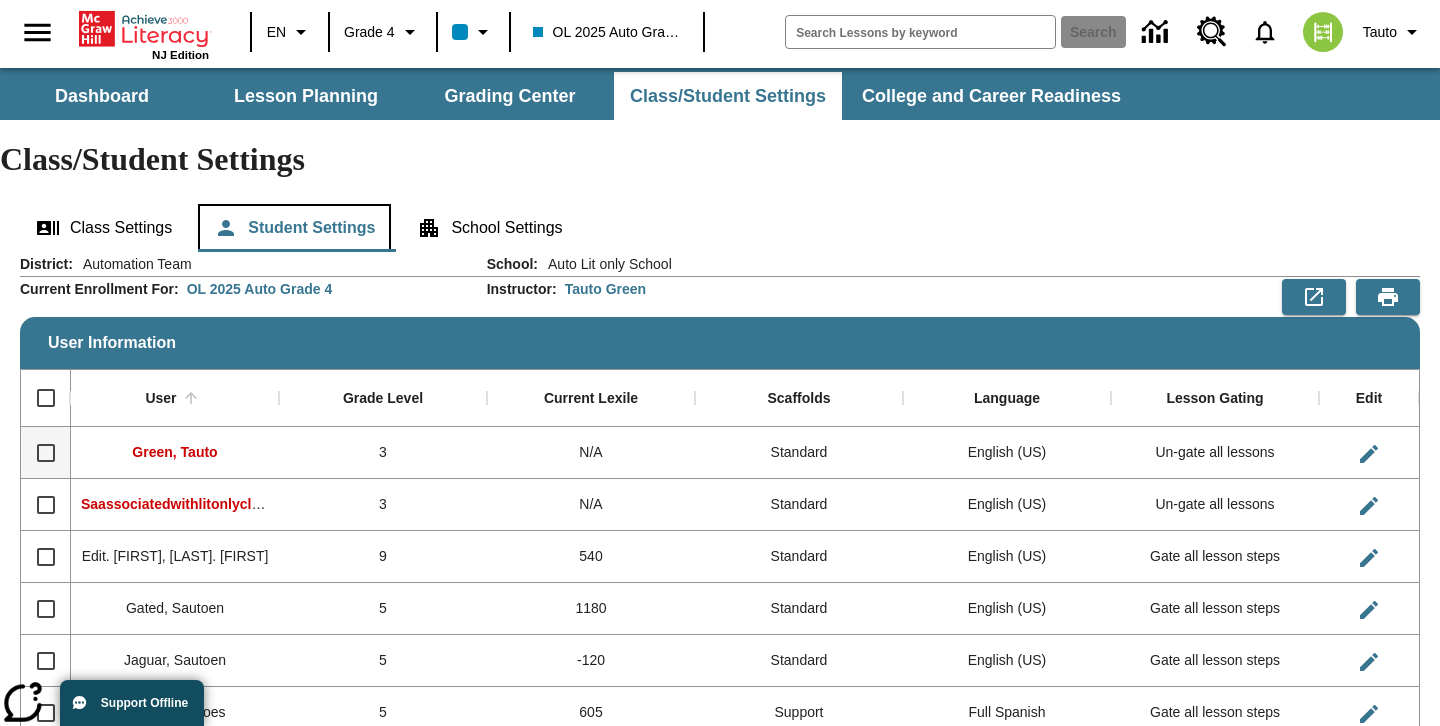 scroll, scrollTop: 55, scrollLeft: 0, axis: vertical 